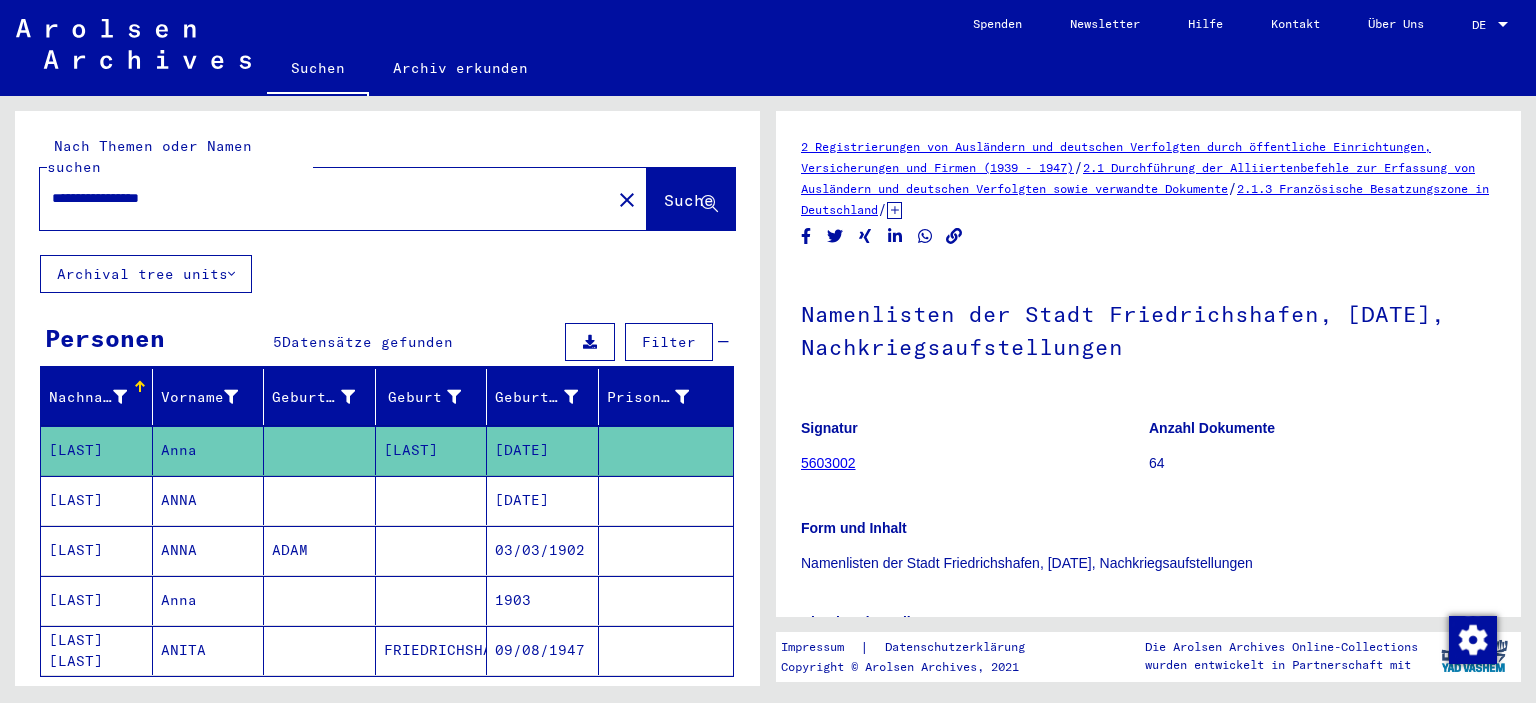 scroll, scrollTop: 0, scrollLeft: 0, axis: both 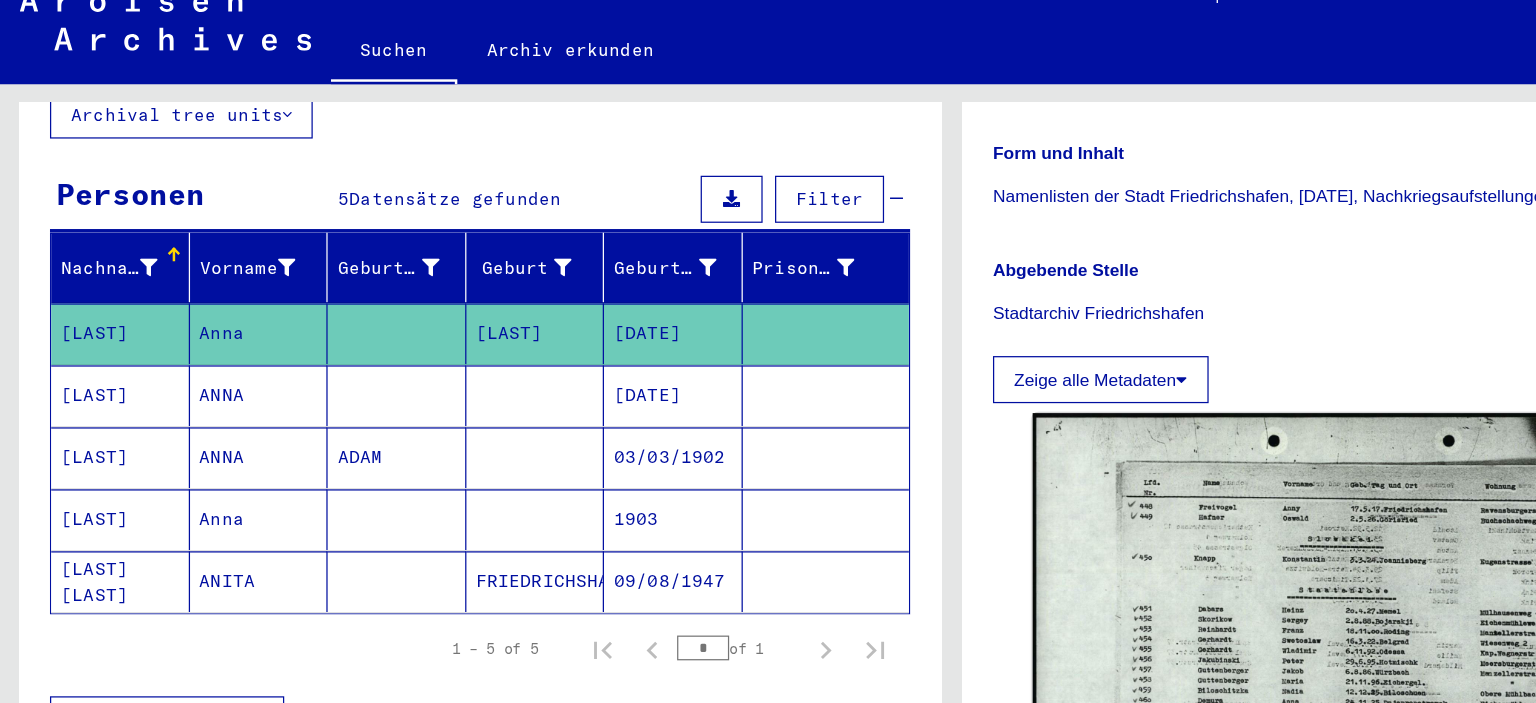 click at bounding box center [432, 497] 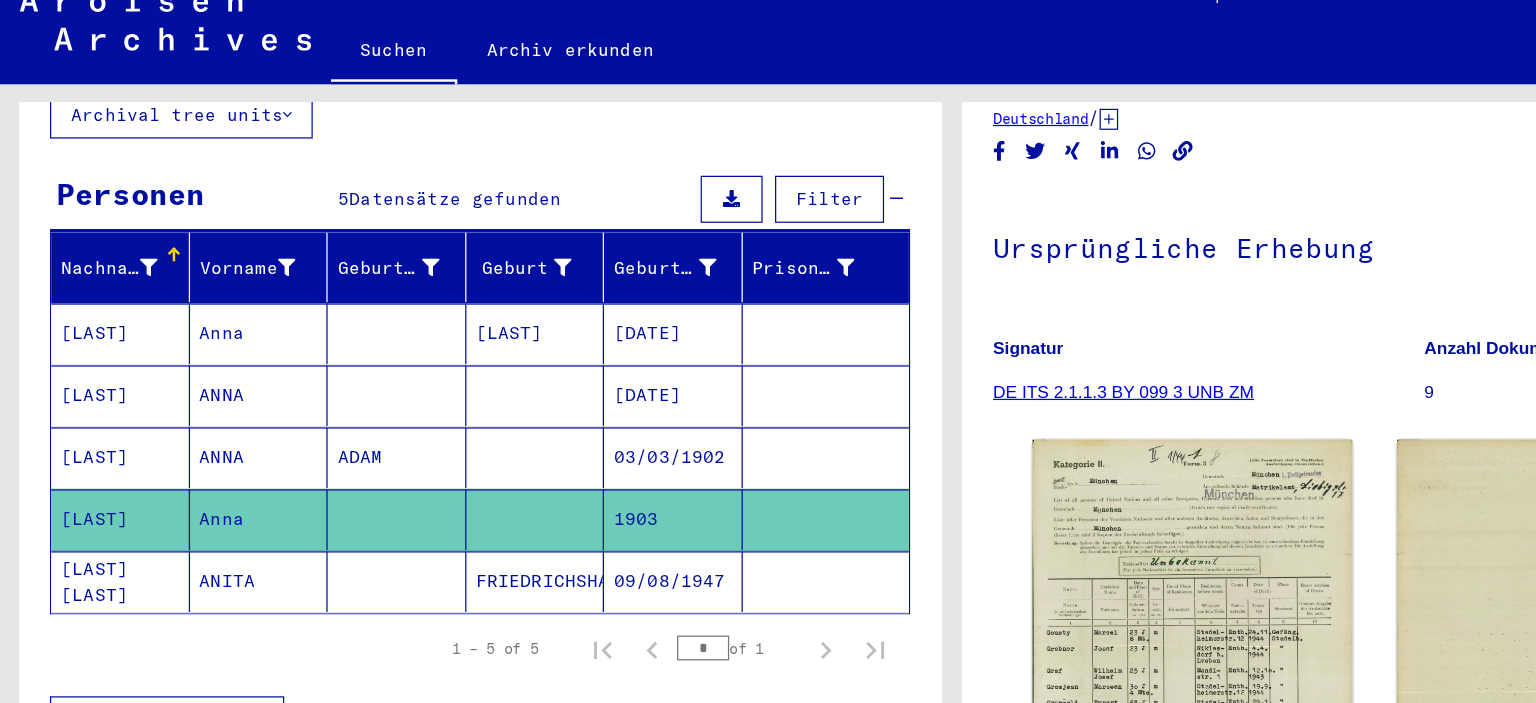 scroll, scrollTop: 88, scrollLeft: 0, axis: vertical 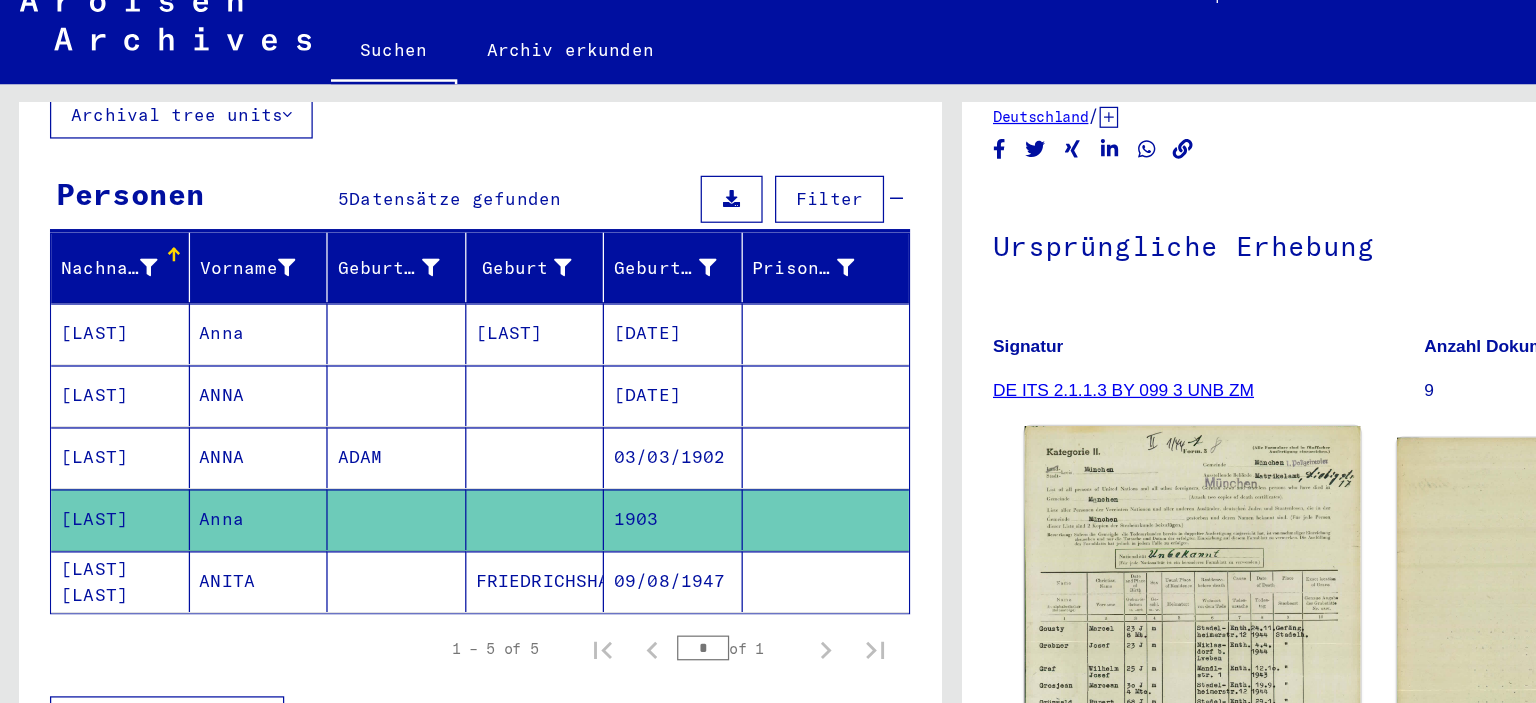 click 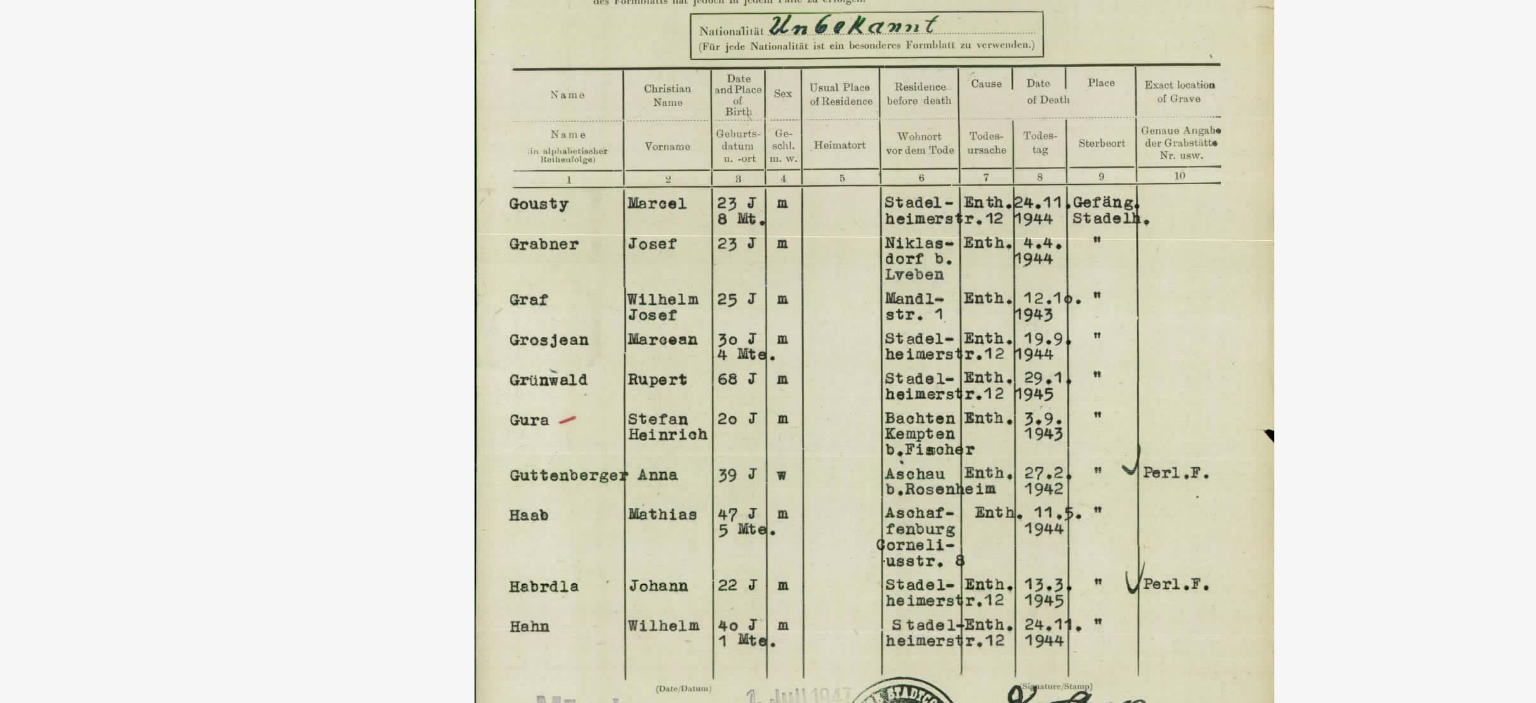 scroll, scrollTop: 88, scrollLeft: 0, axis: vertical 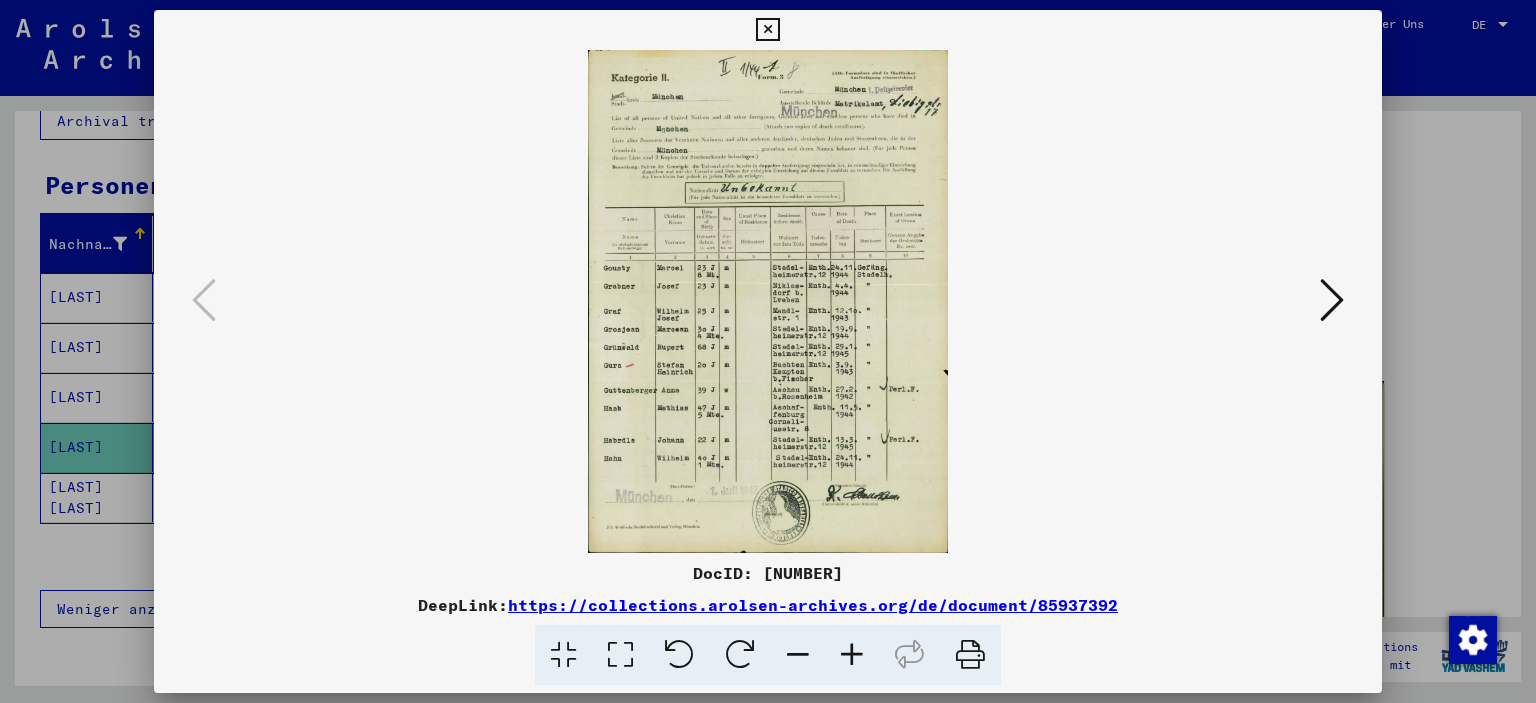 click at bounding box center [767, 30] 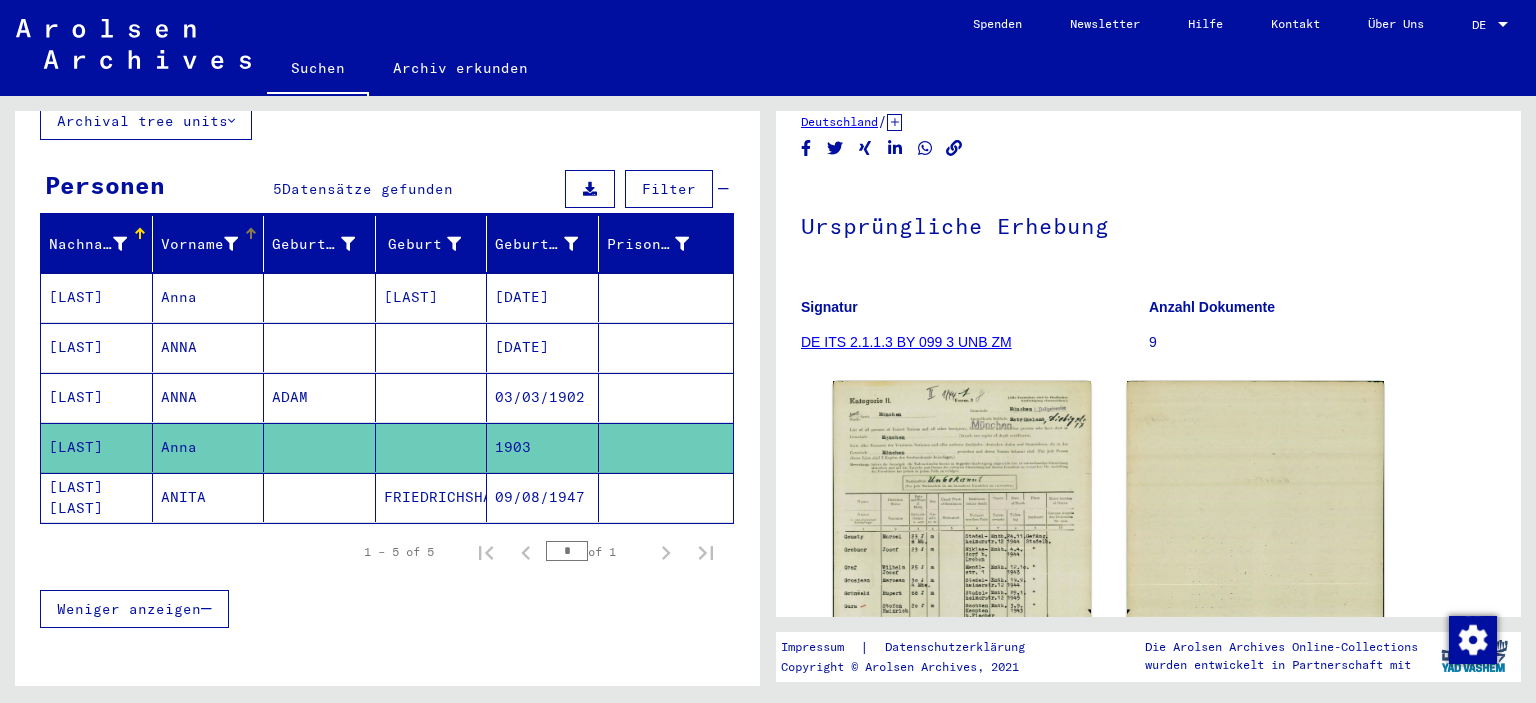 scroll, scrollTop: 15, scrollLeft: 0, axis: vertical 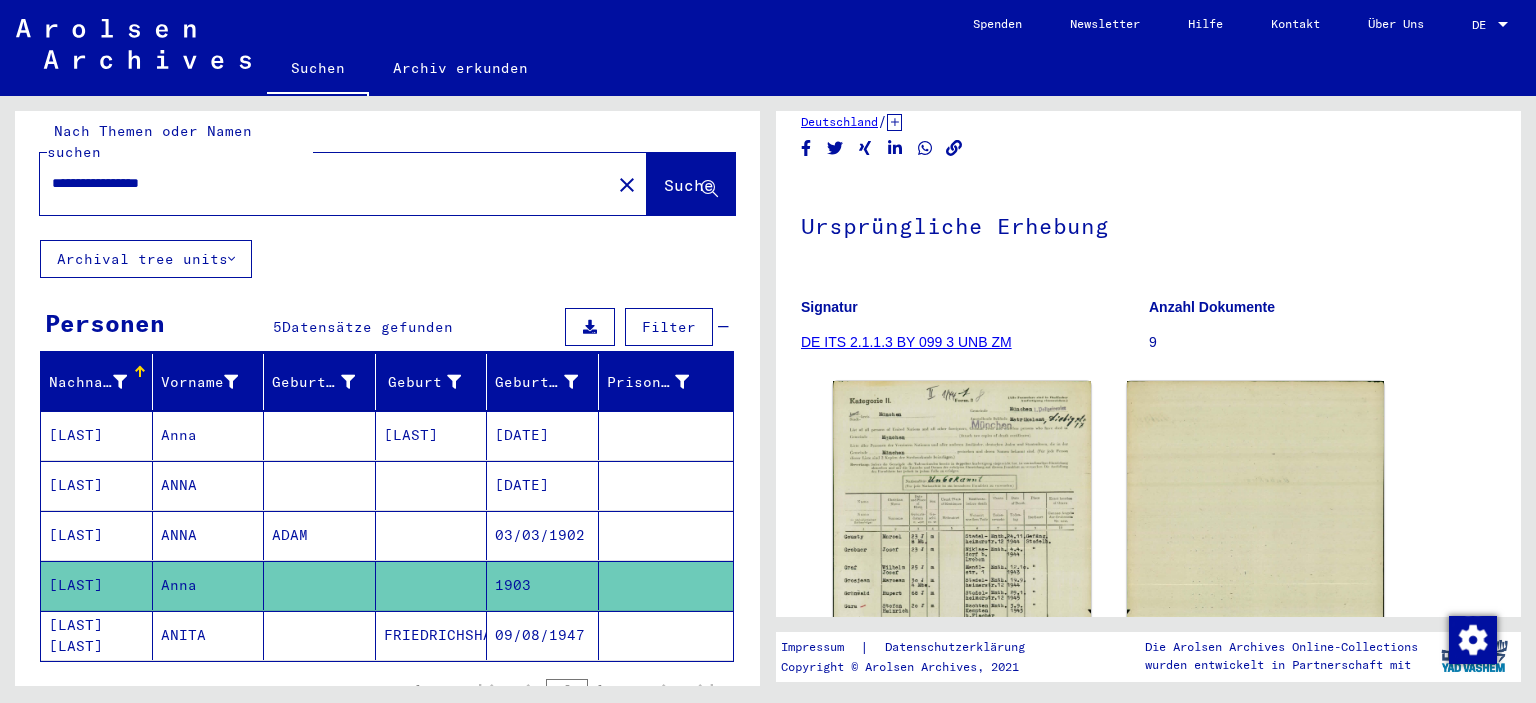 drag, startPoint x: 230, startPoint y: 166, endPoint x: 2, endPoint y: 174, distance: 228.1403 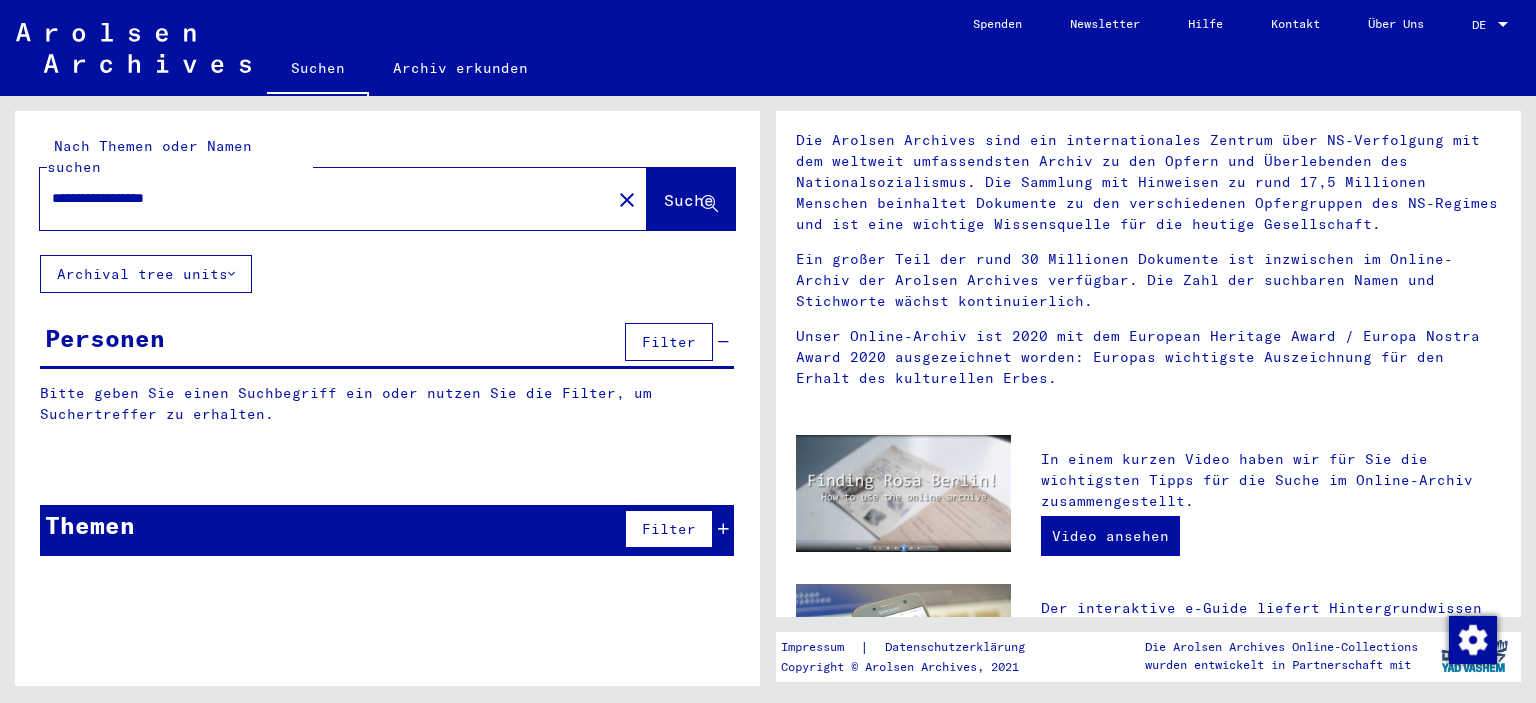 scroll, scrollTop: 0, scrollLeft: 0, axis: both 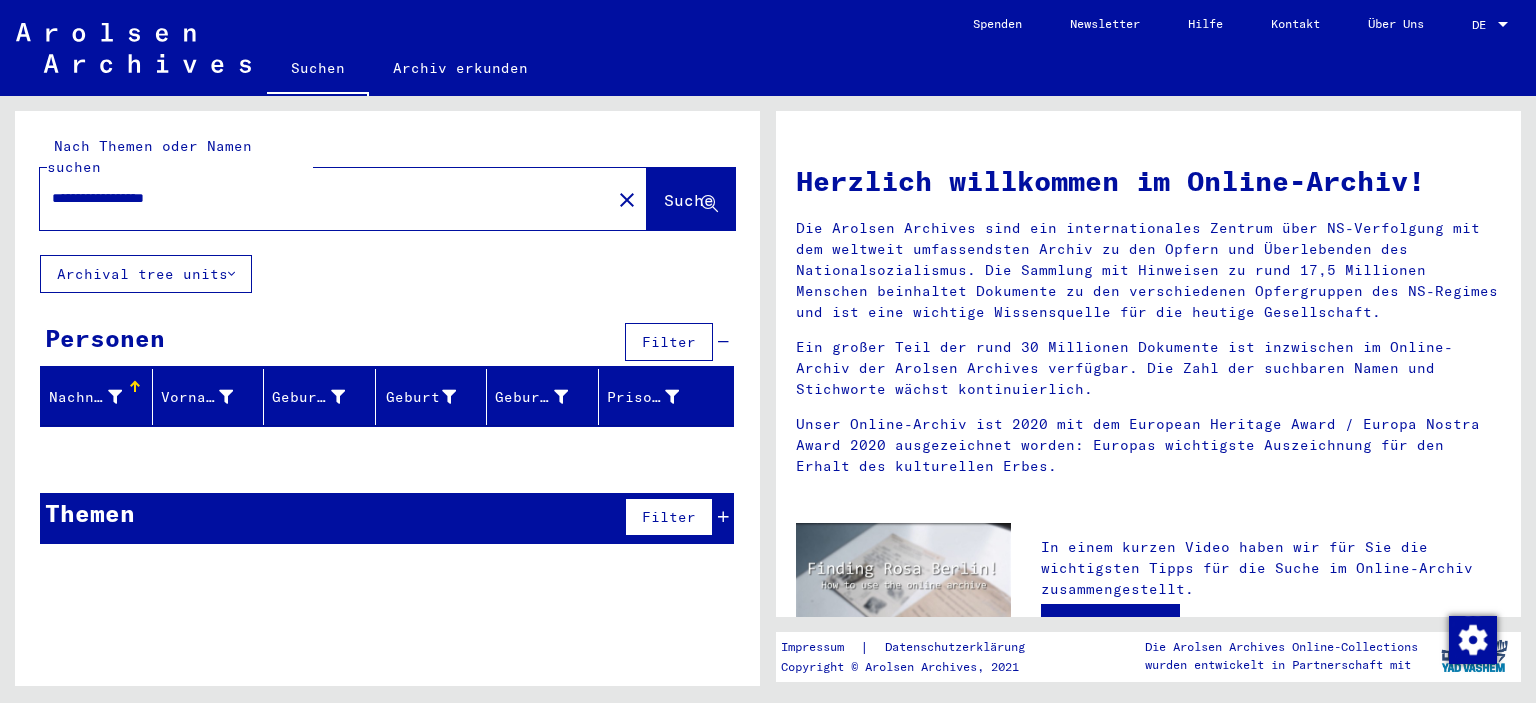drag, startPoint x: 114, startPoint y: 179, endPoint x: 29, endPoint y: 181, distance: 85.02353 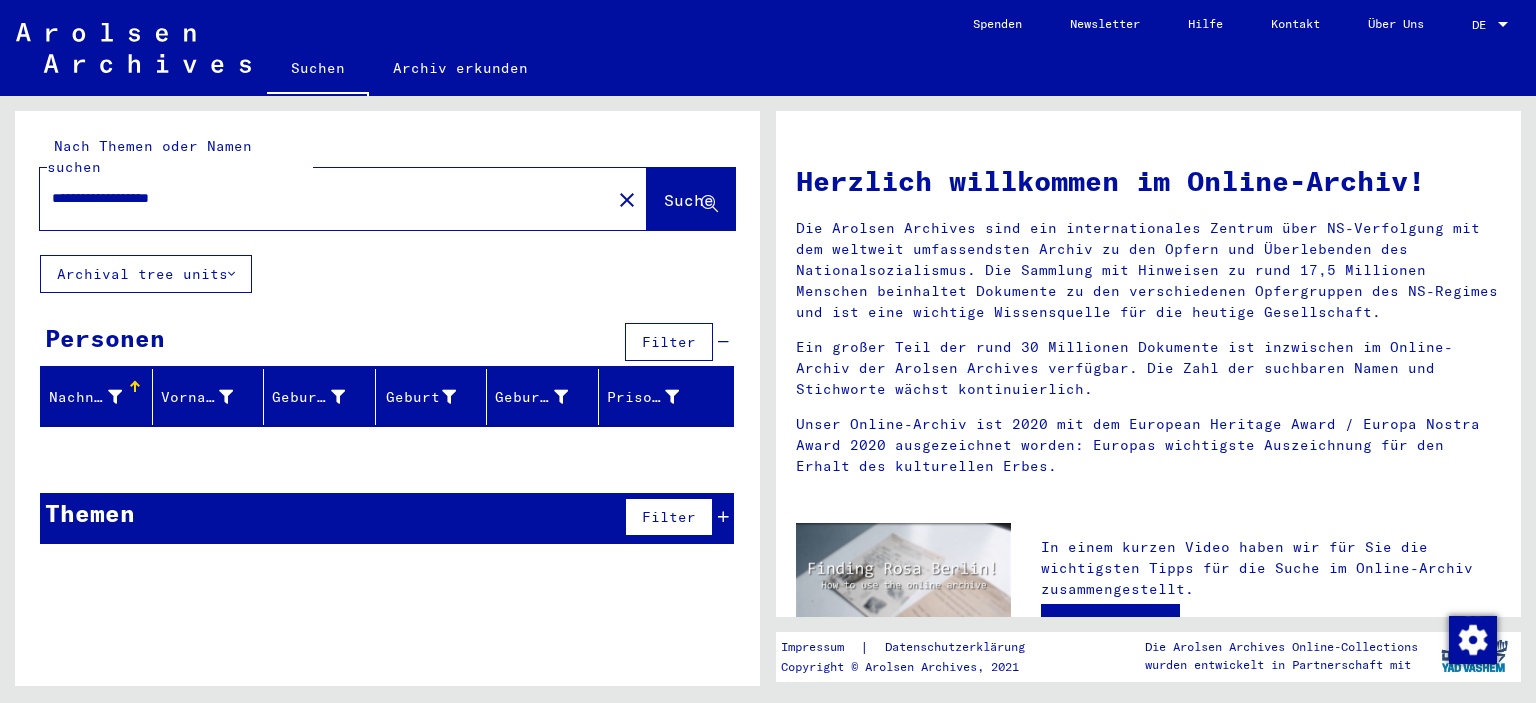 click on "**********" at bounding box center [319, 198] 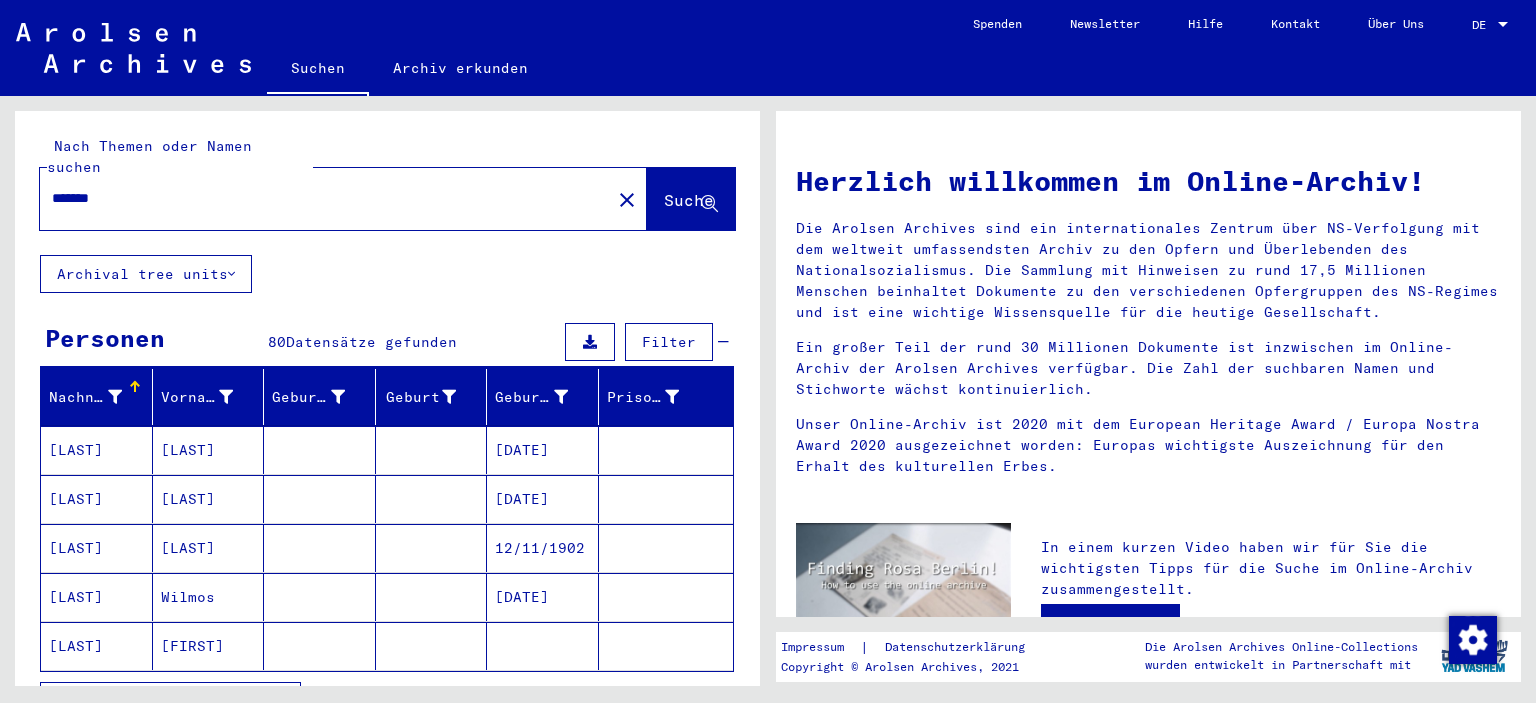 click on "[LAST]" at bounding box center (209, 548) 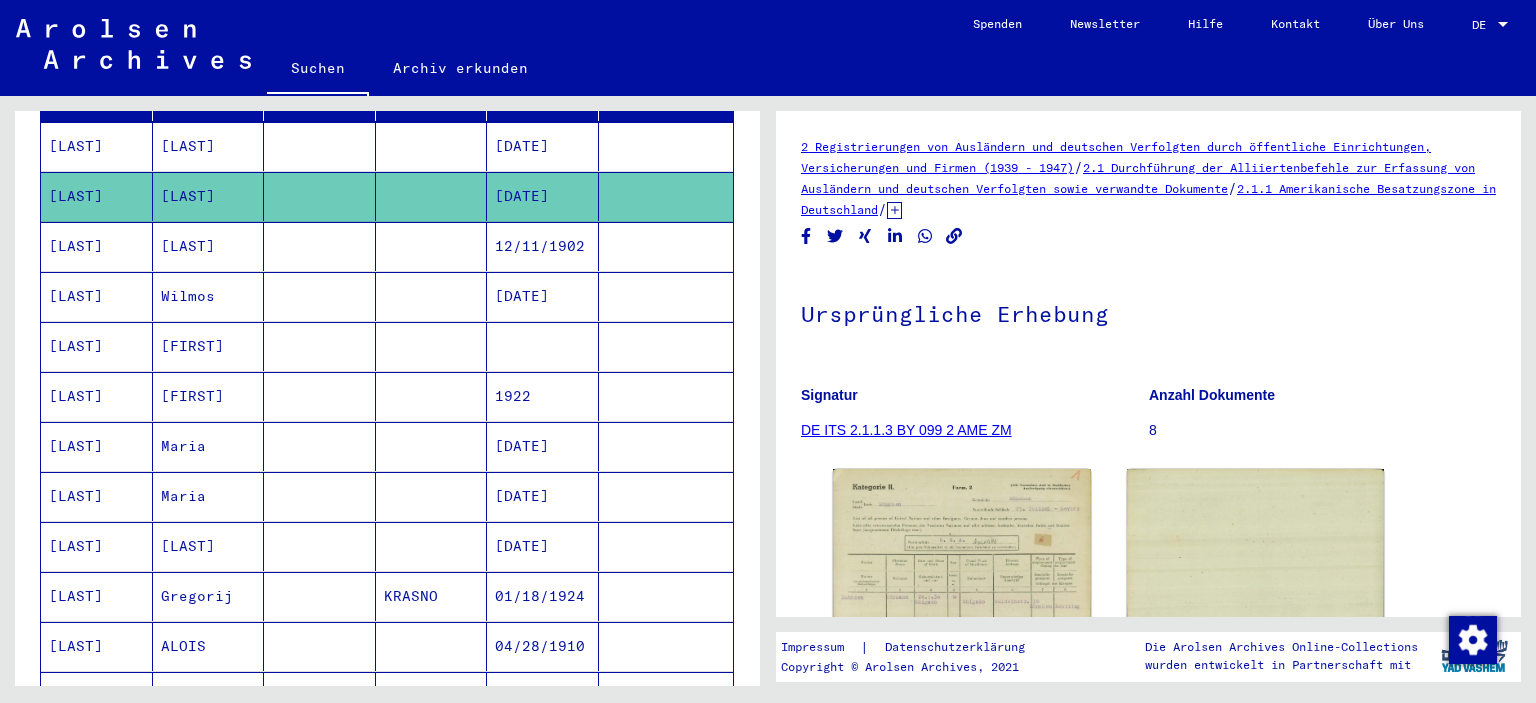 scroll, scrollTop: 308, scrollLeft: 0, axis: vertical 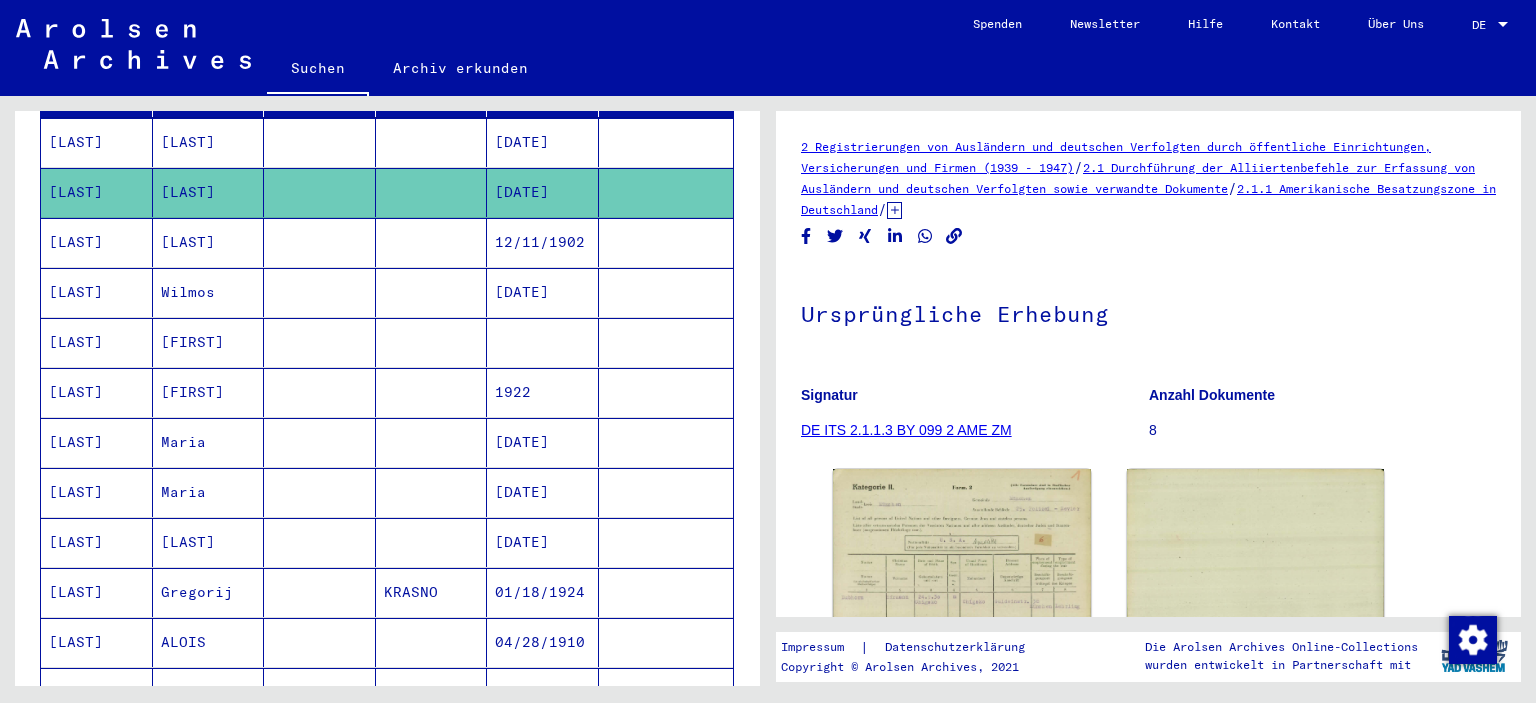 click on "Maria" at bounding box center [209, 492] 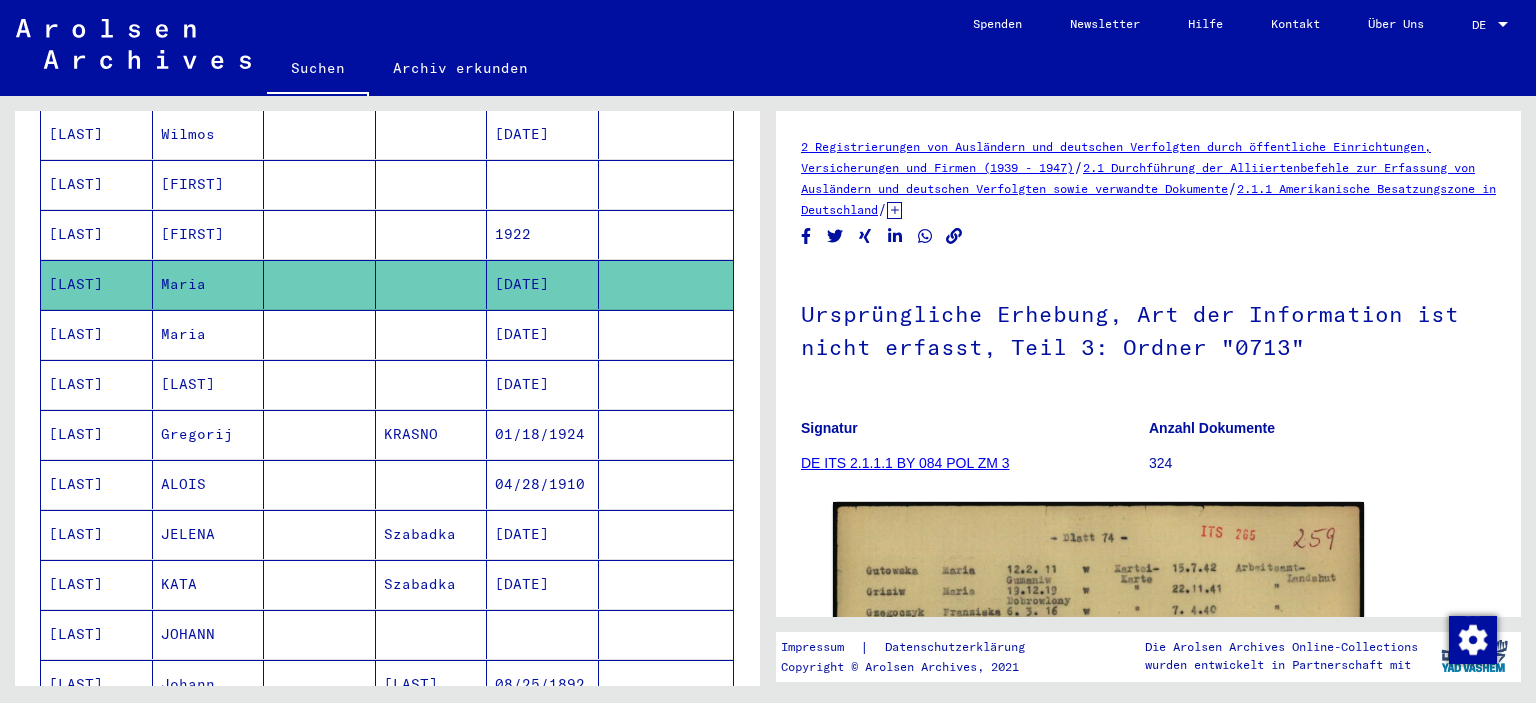scroll, scrollTop: 486, scrollLeft: 0, axis: vertical 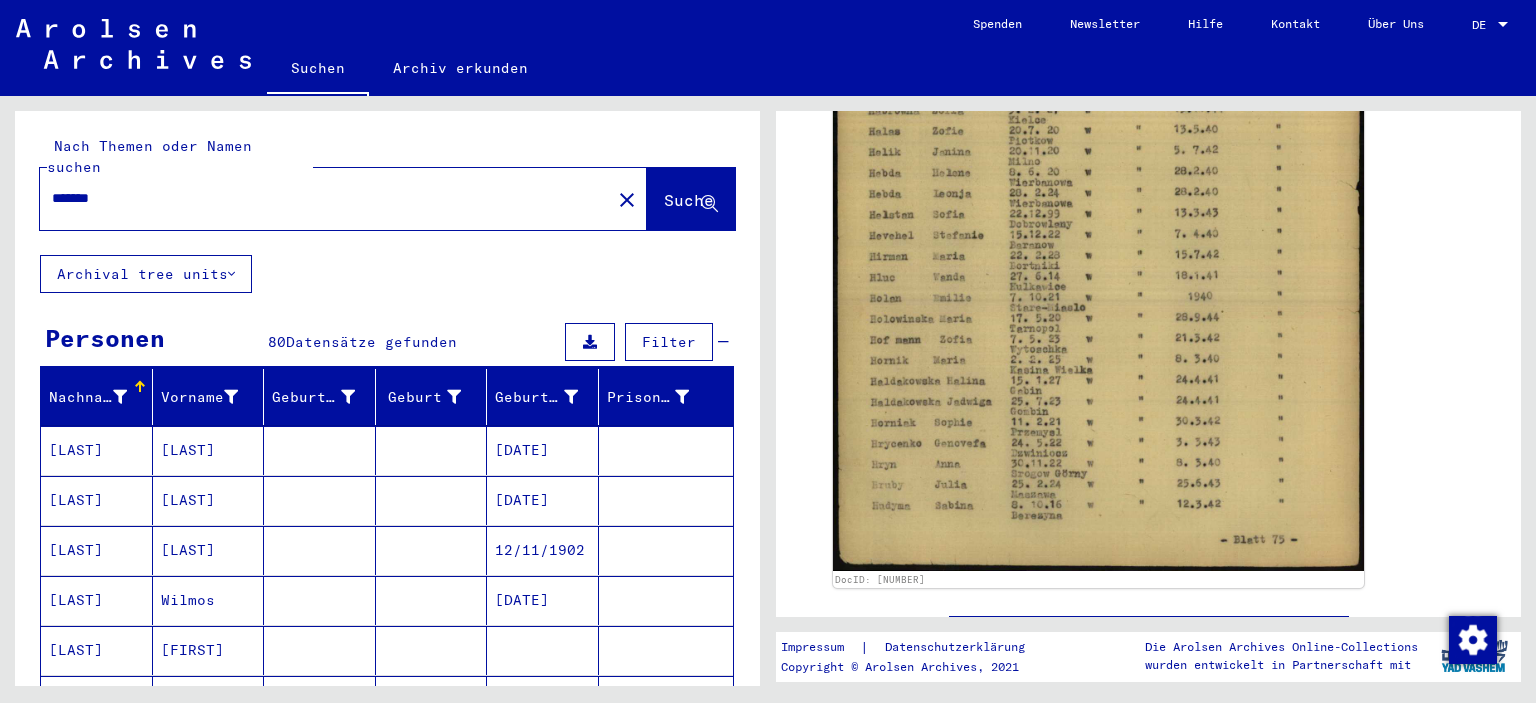 drag, startPoint x: 181, startPoint y: 188, endPoint x: 28, endPoint y: 162, distance: 155.19342 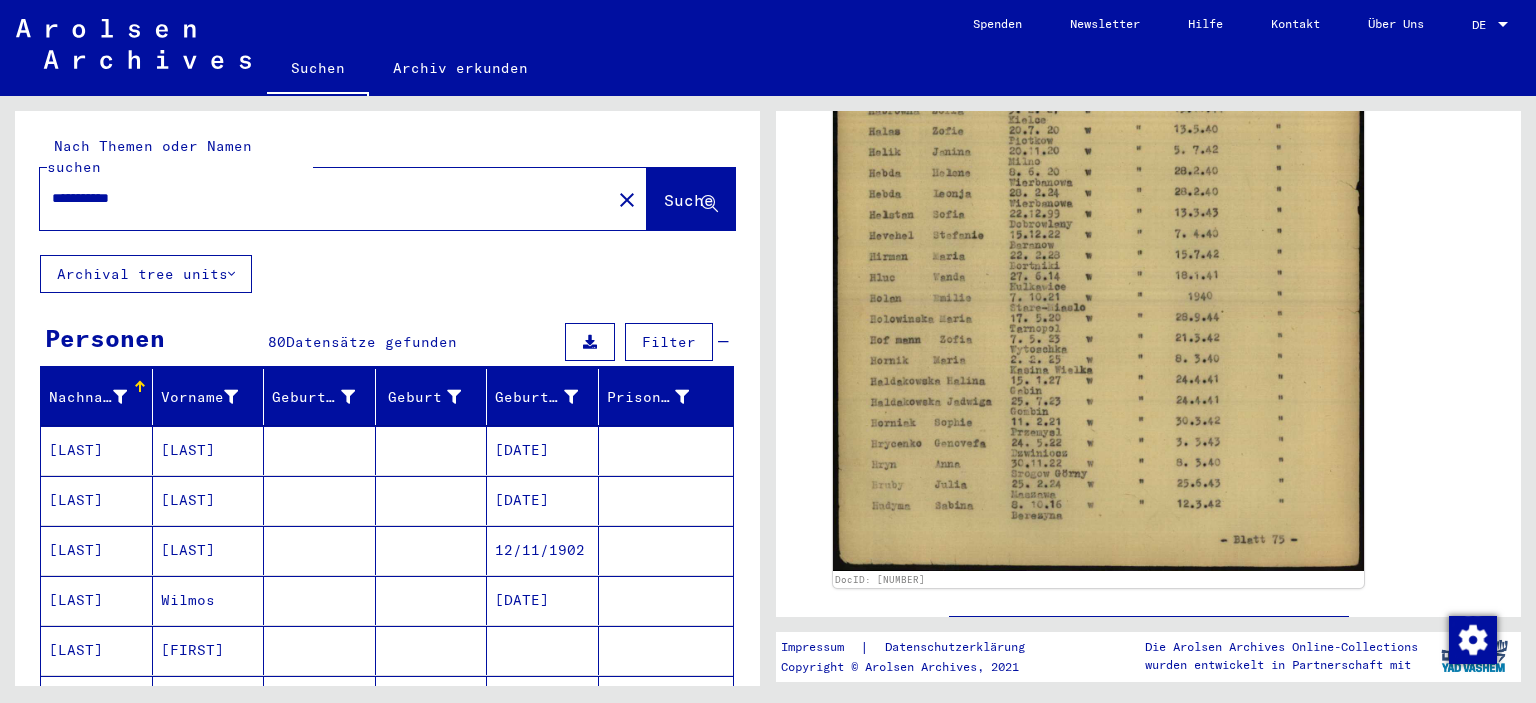 type on "**********" 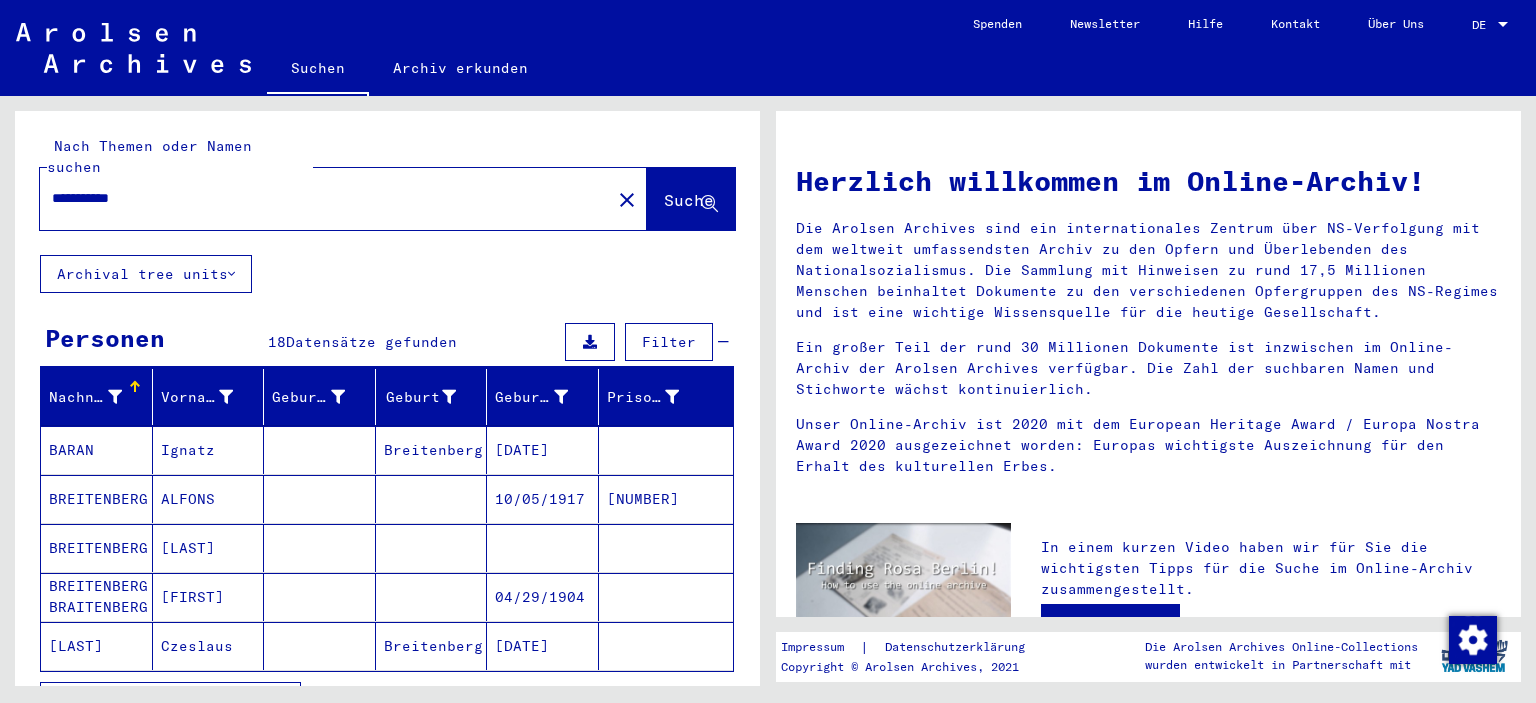 click on "Ignatz" at bounding box center (209, 499) 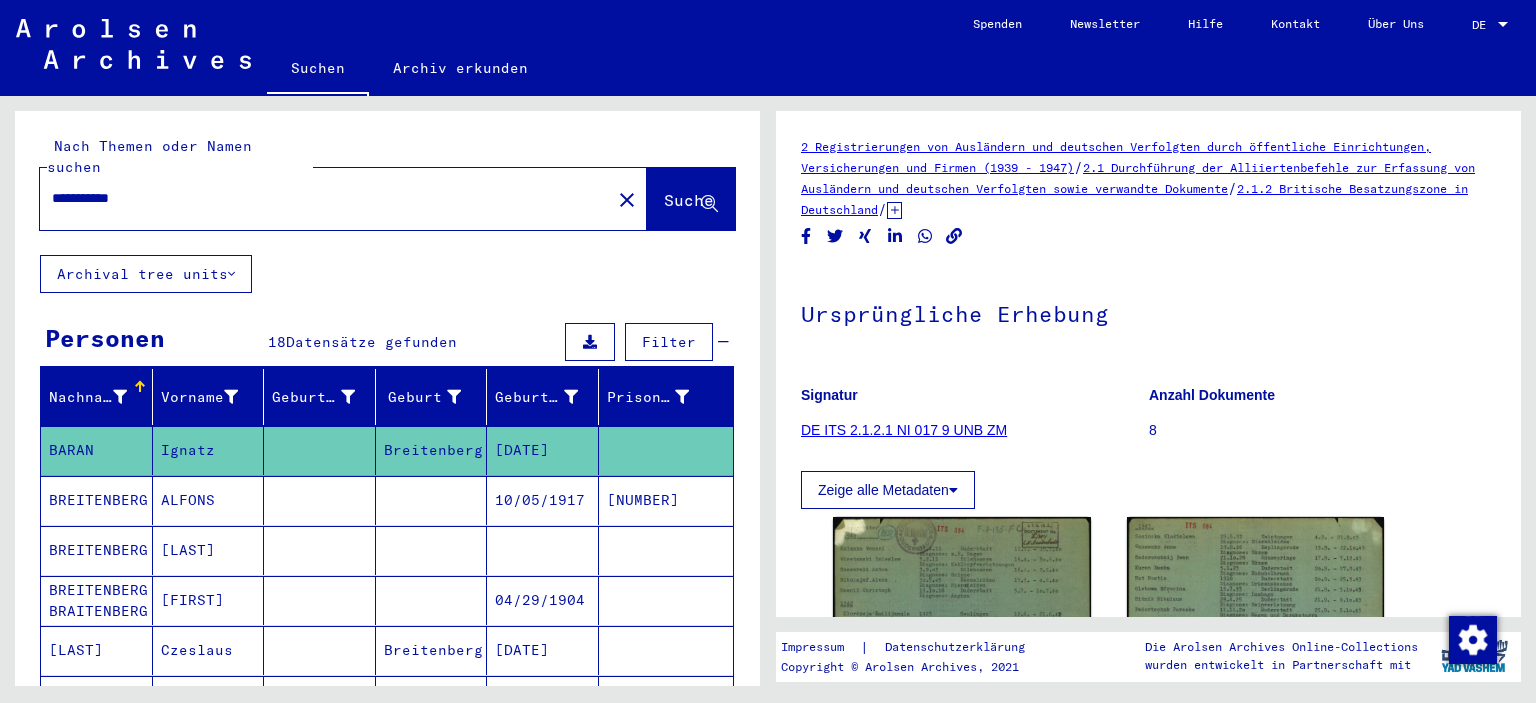 click on "ALFONS" at bounding box center (209, 550) 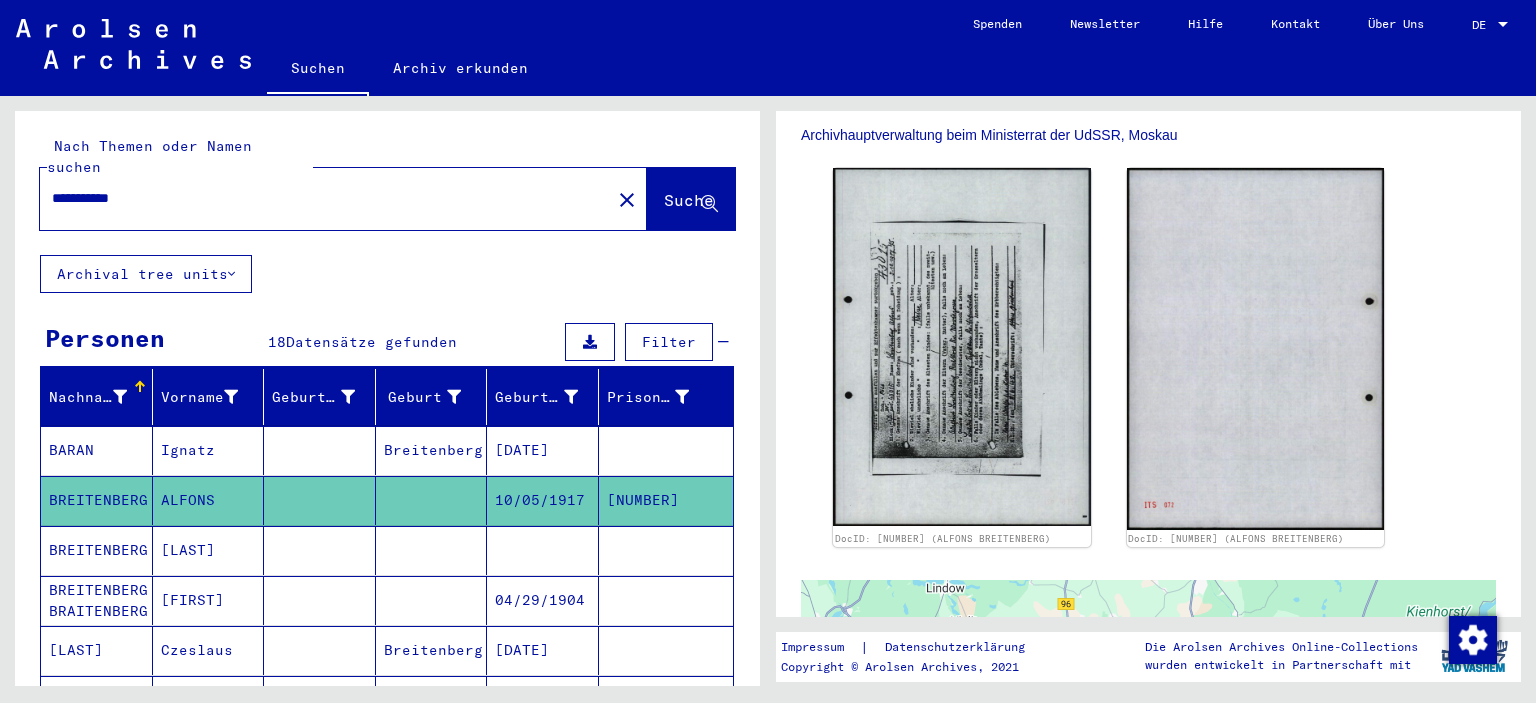scroll, scrollTop: 333, scrollLeft: 0, axis: vertical 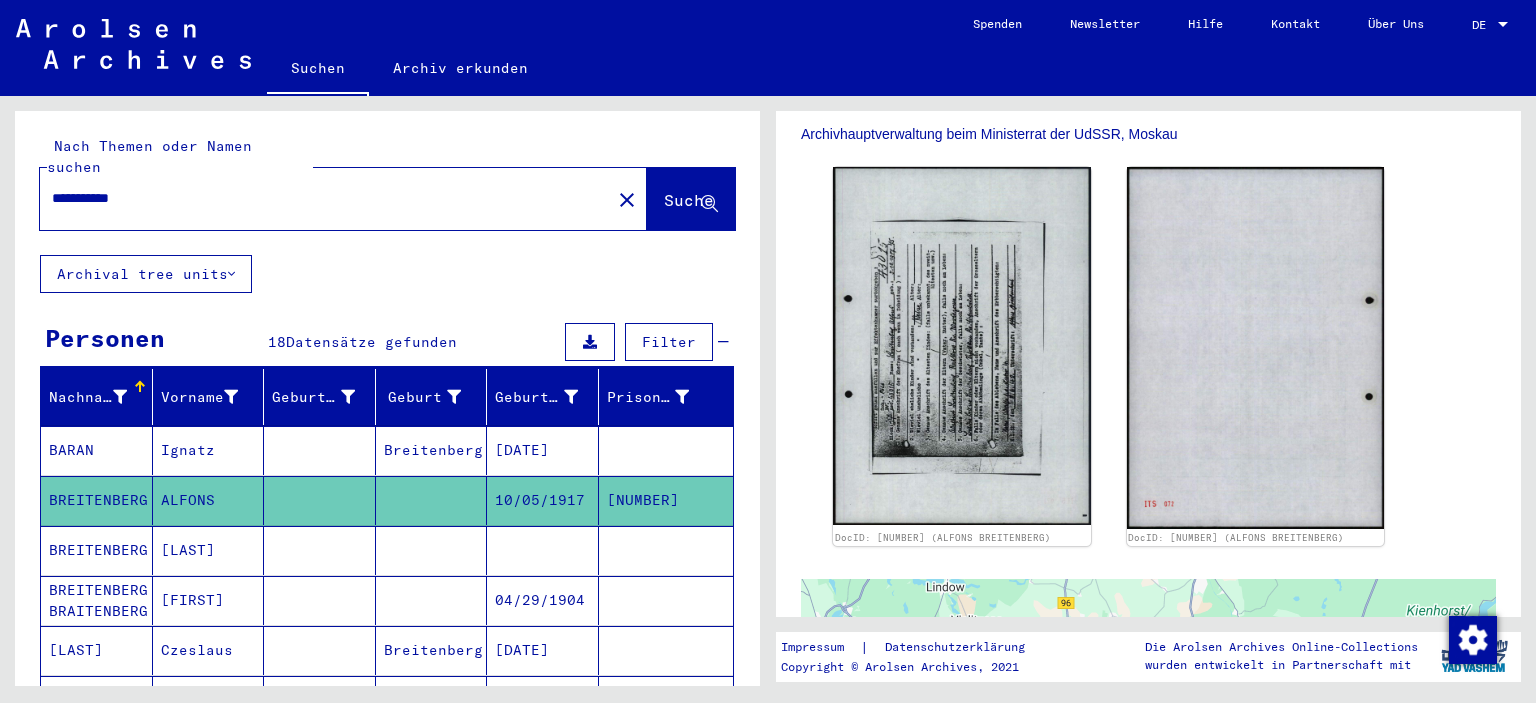 click 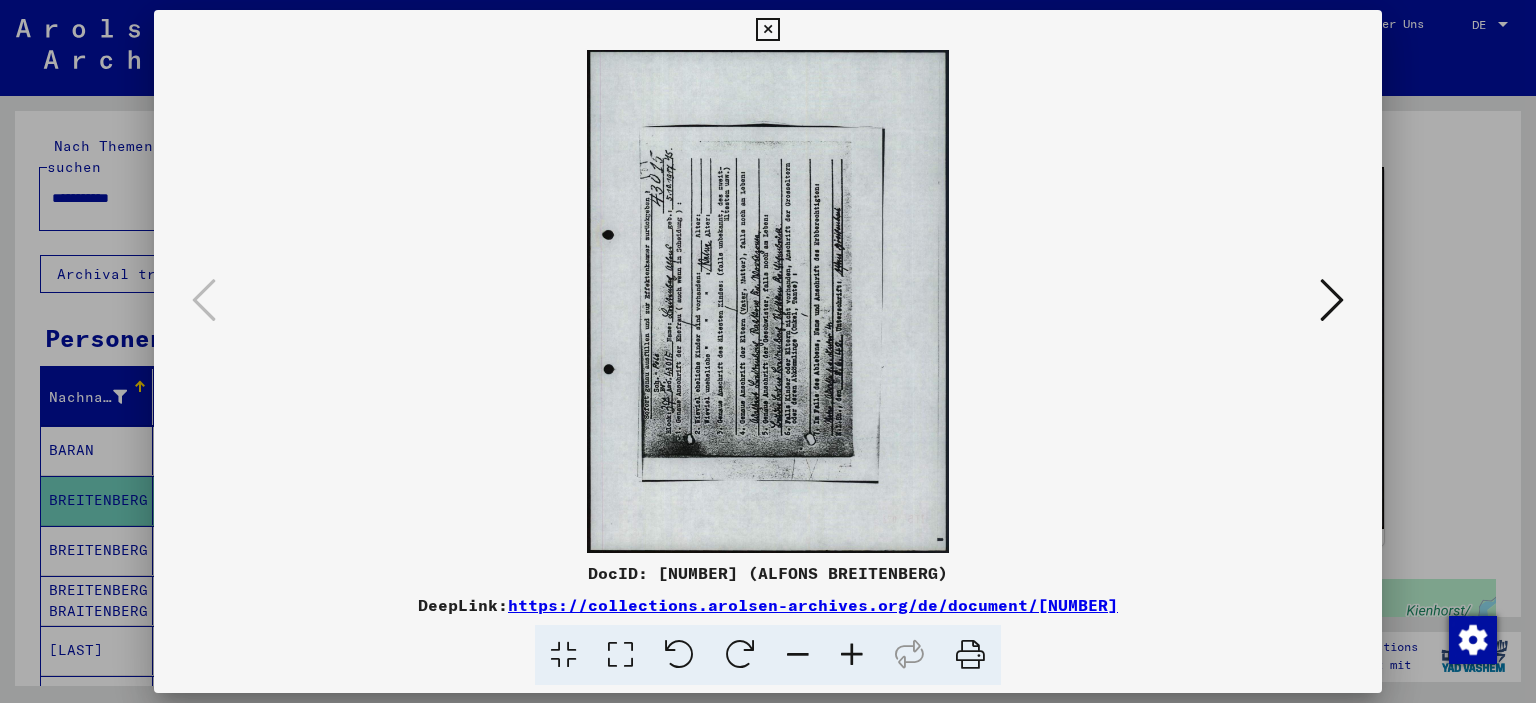 click at bounding box center (1332, 300) 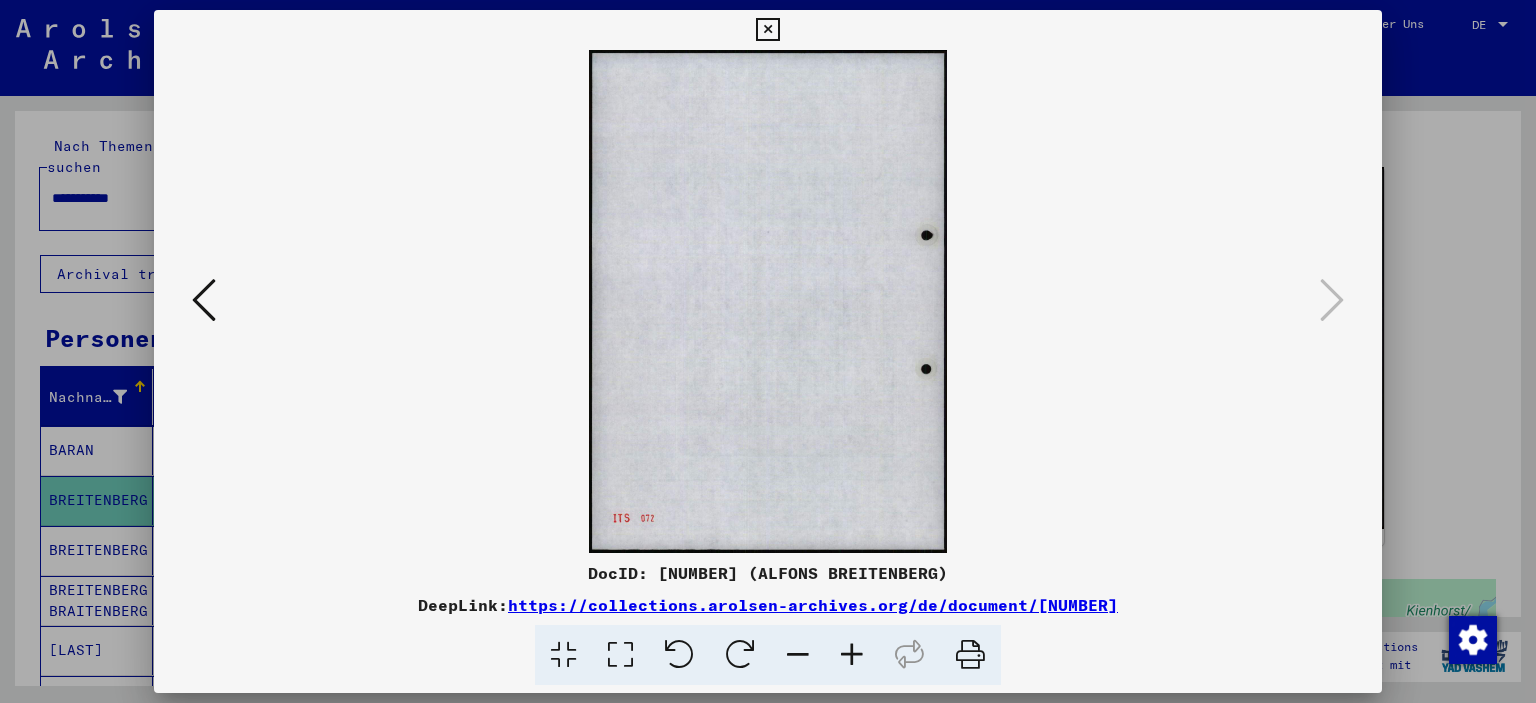 click at bounding box center [767, 30] 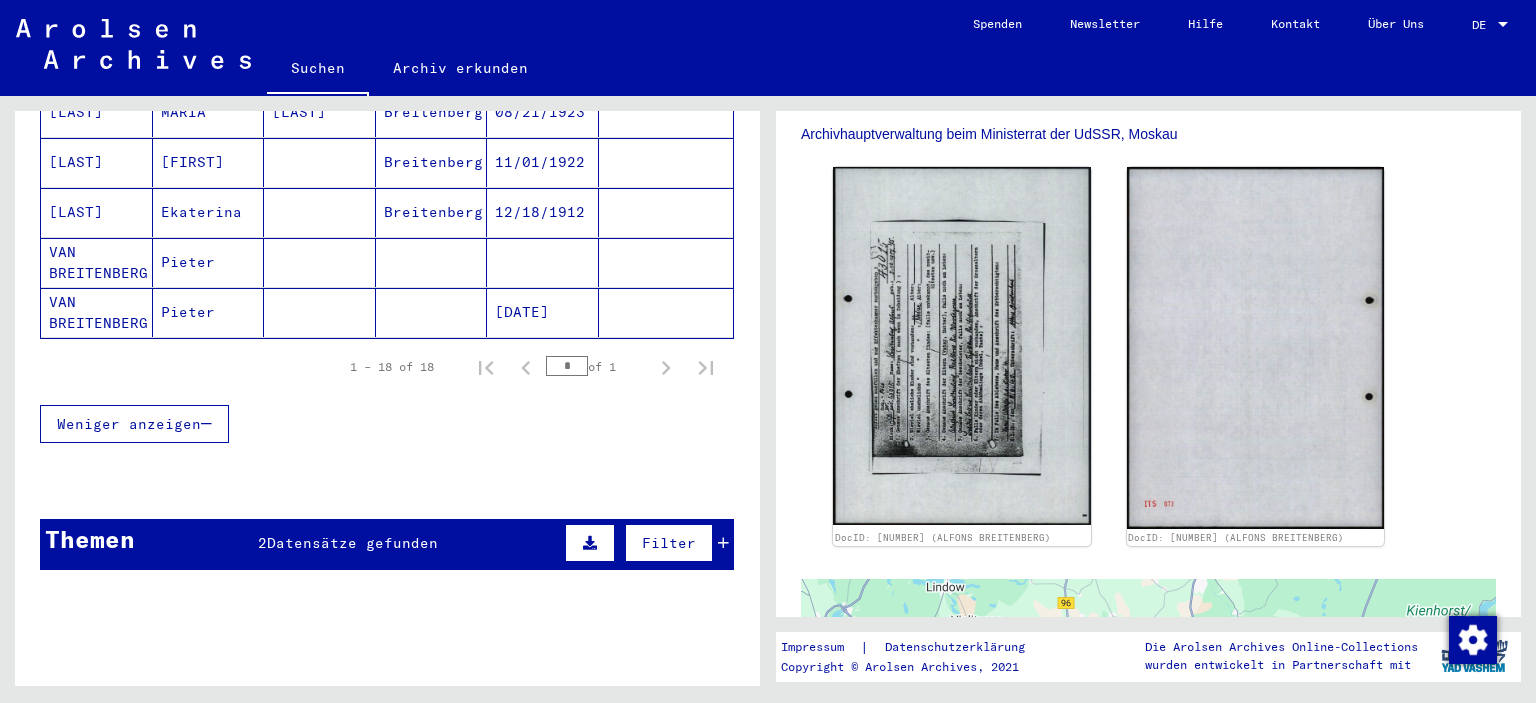 scroll, scrollTop: 1102, scrollLeft: 0, axis: vertical 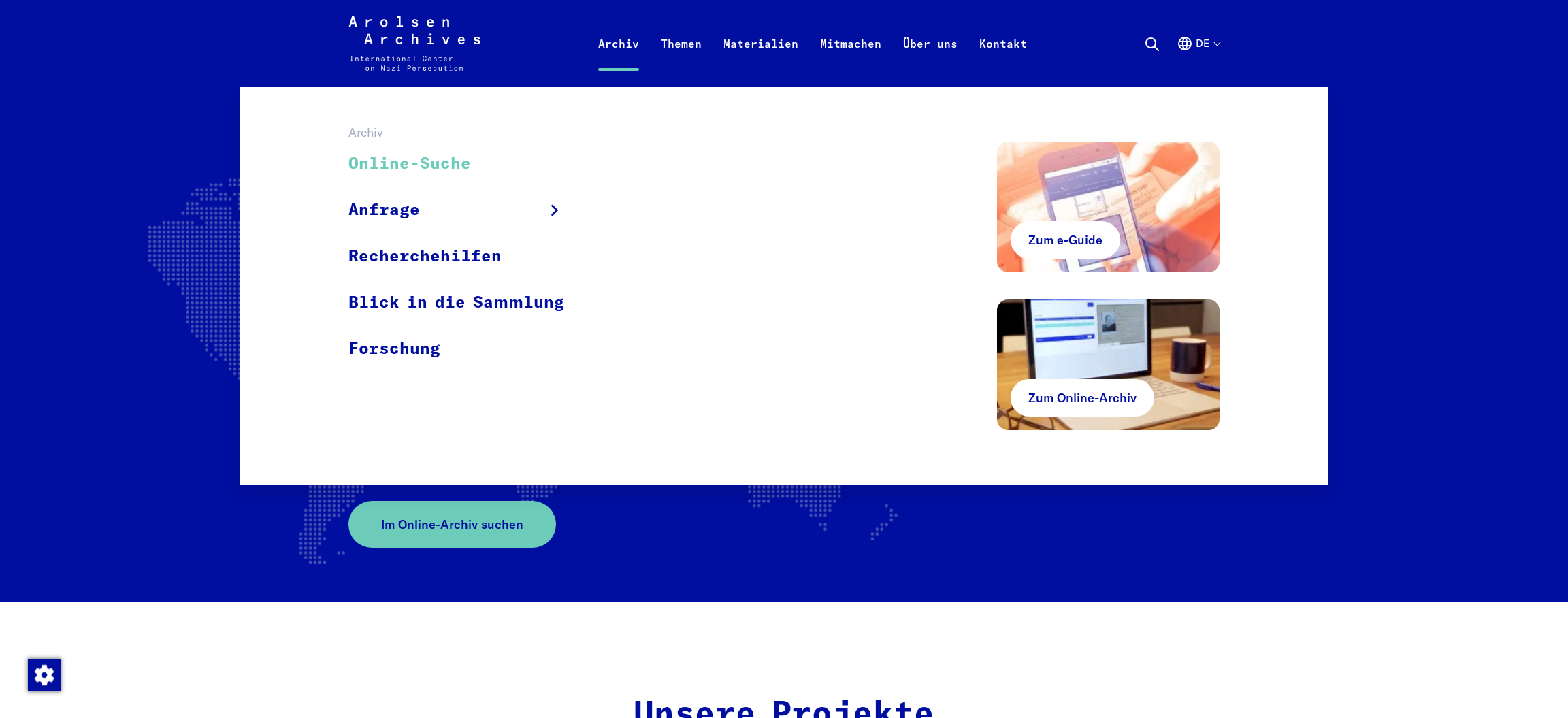click on "Online-Suche" at bounding box center [465, 164] 